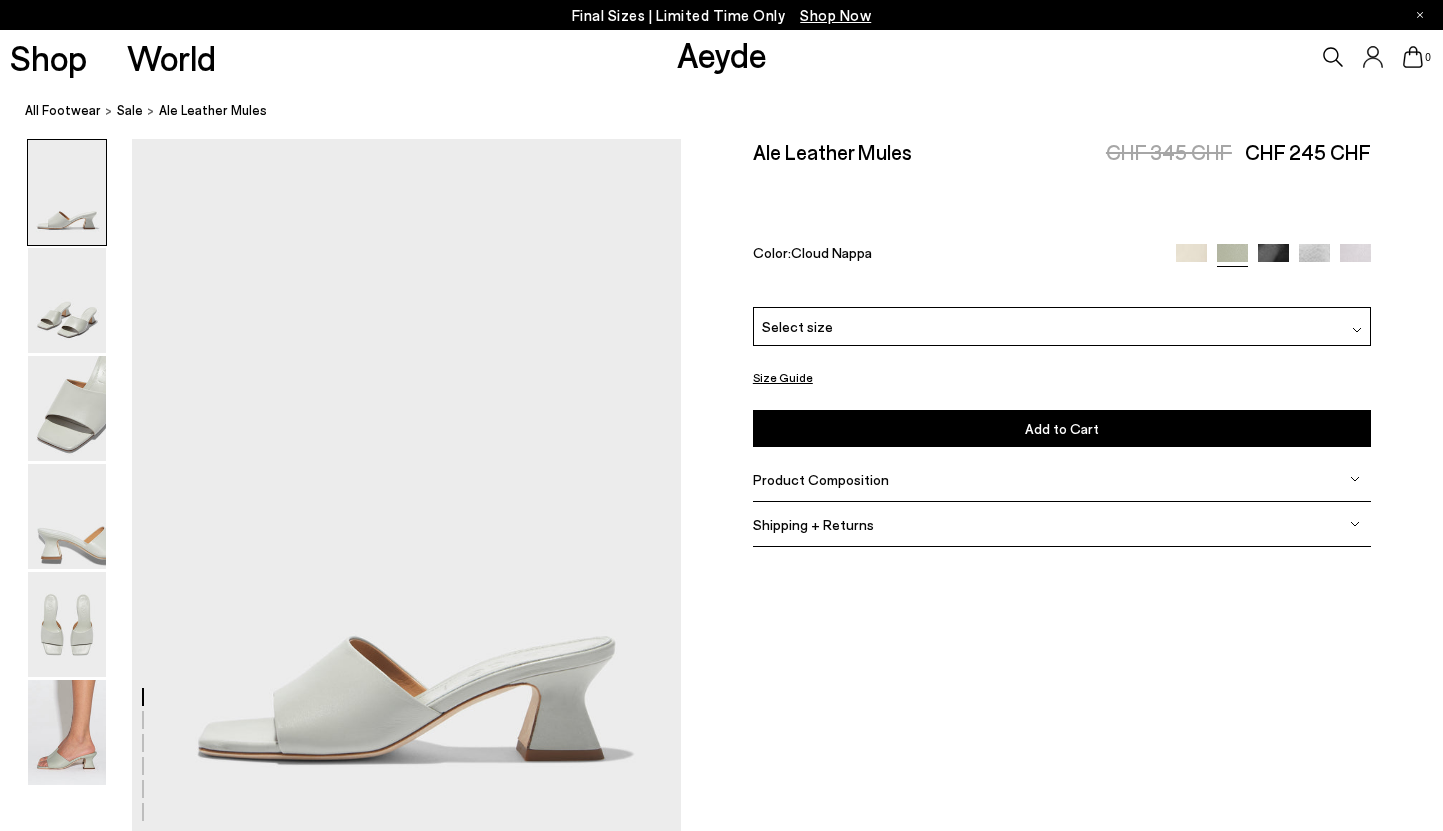 scroll, scrollTop: 0, scrollLeft: 0, axis: both 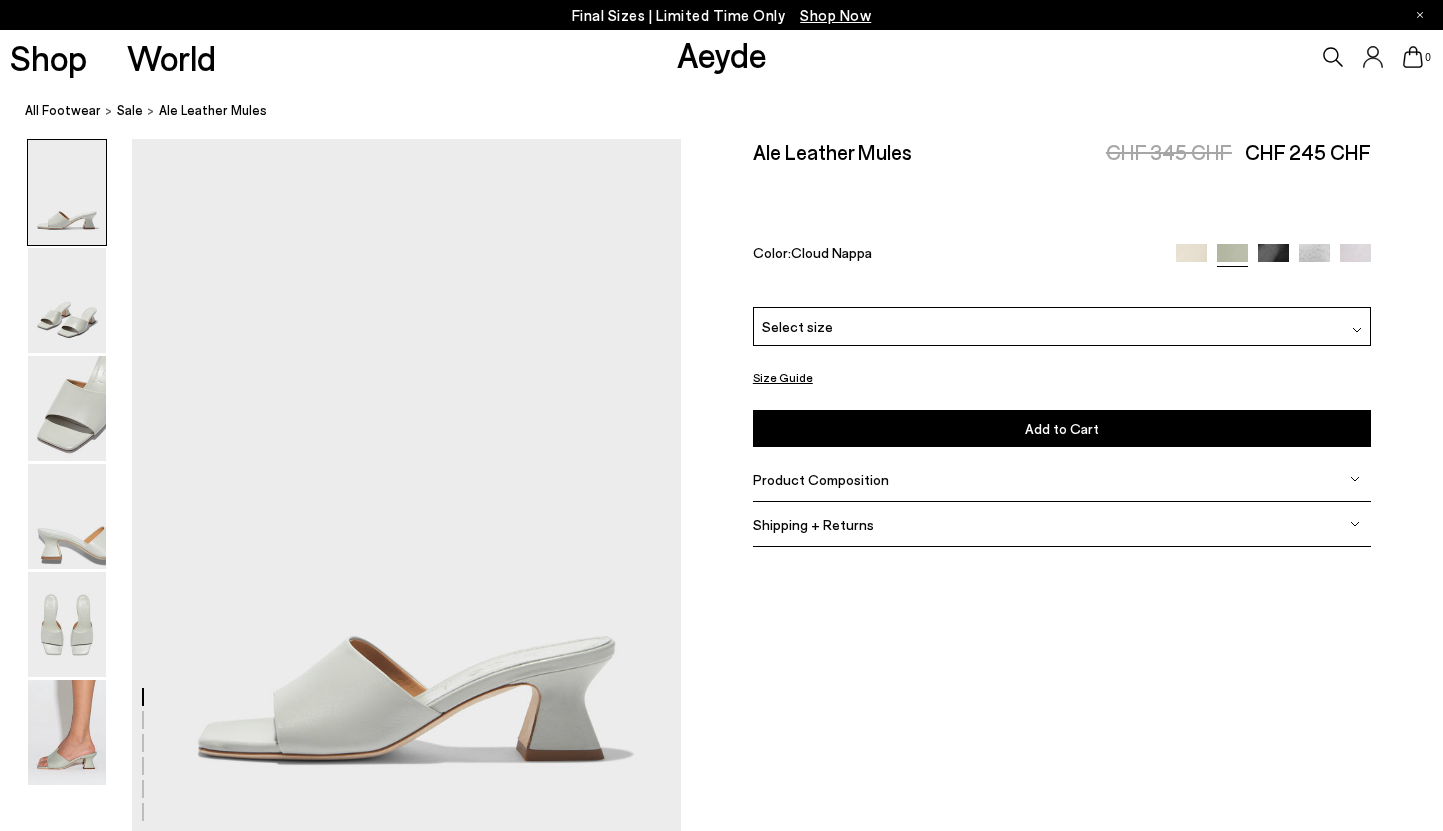 click on "Ale Leather Mules" at bounding box center [832, 151] 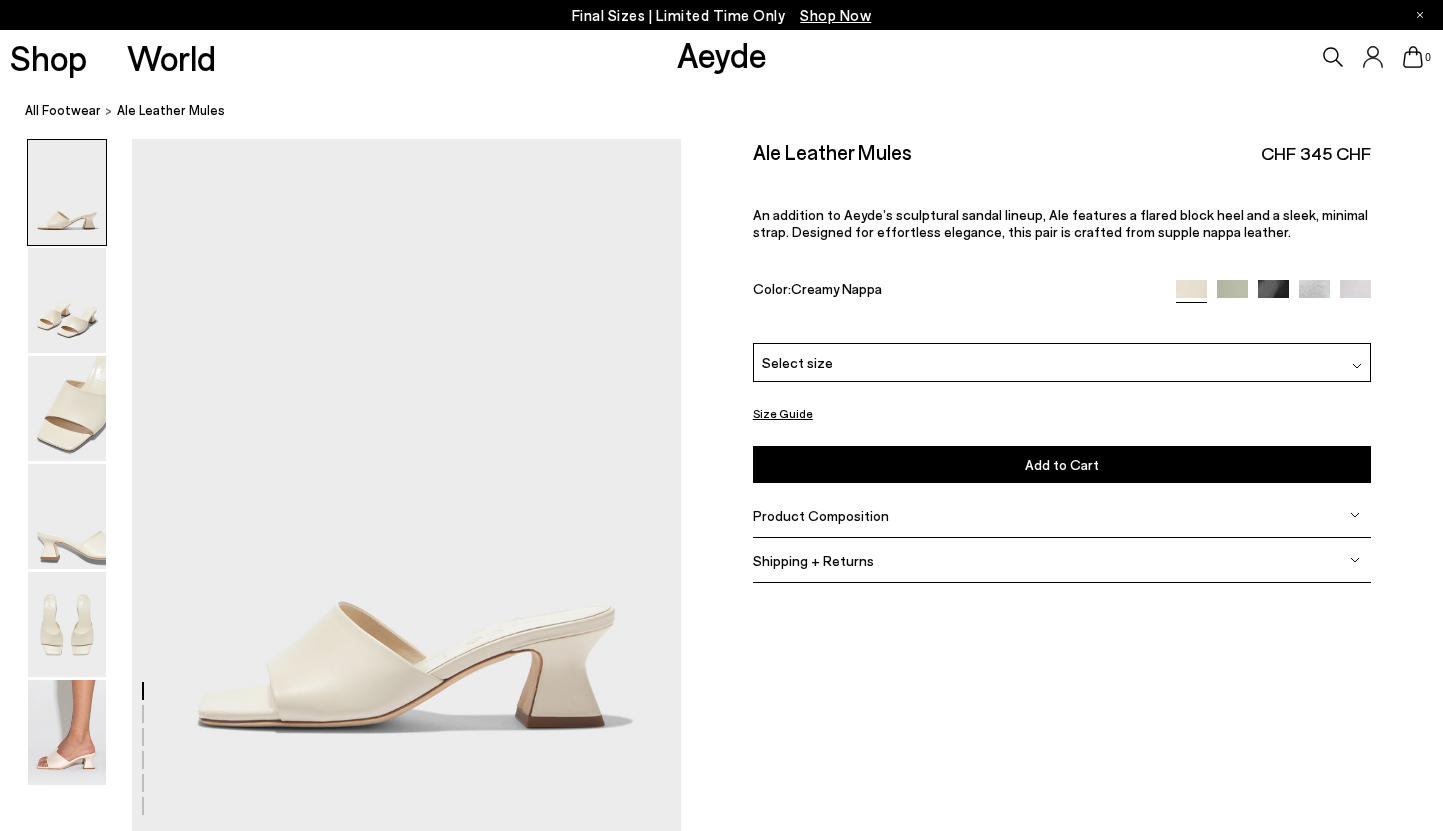 scroll, scrollTop: 0, scrollLeft: 0, axis: both 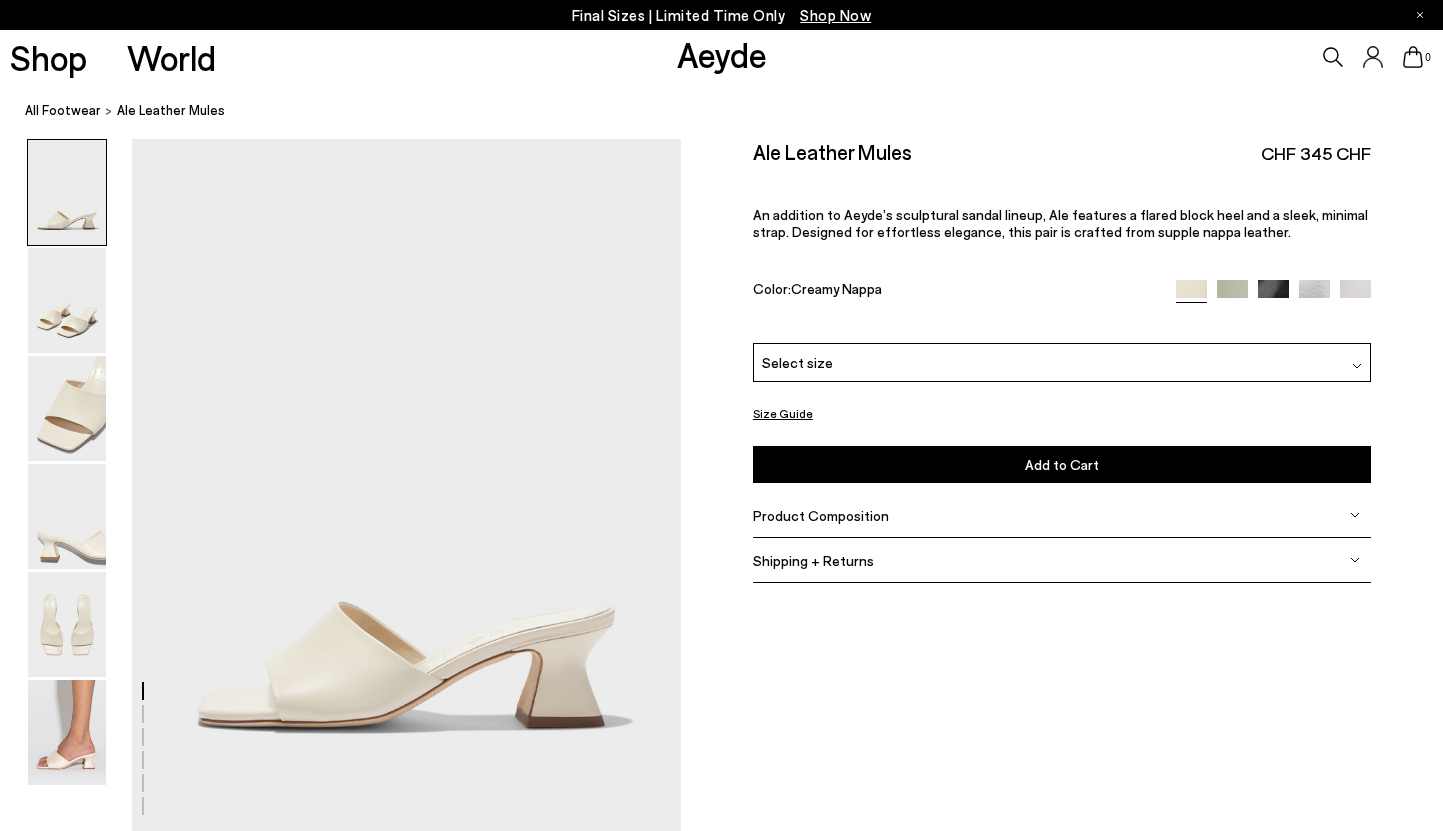 click at bounding box center [1273, 295] 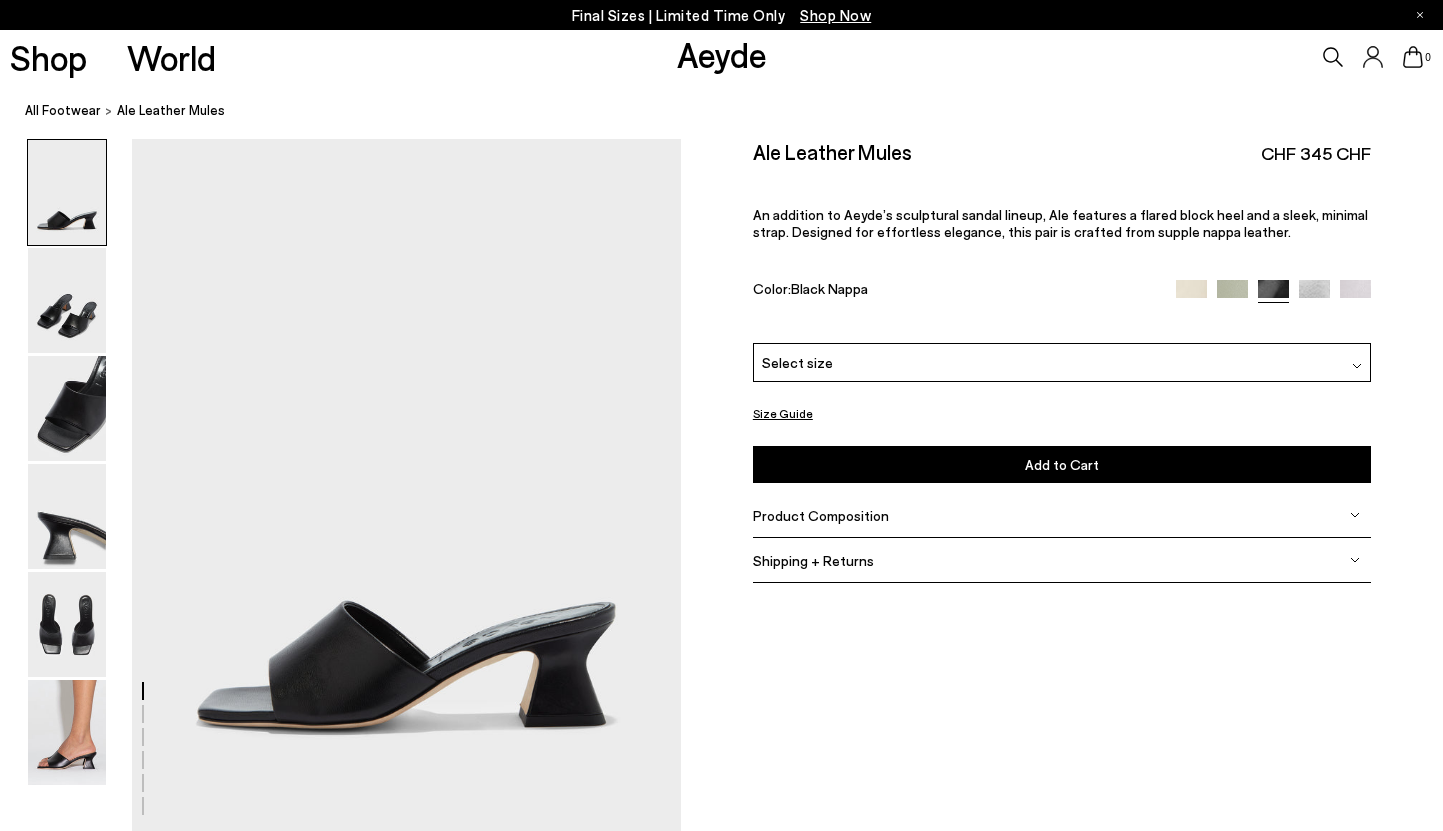 scroll, scrollTop: 0, scrollLeft: 0, axis: both 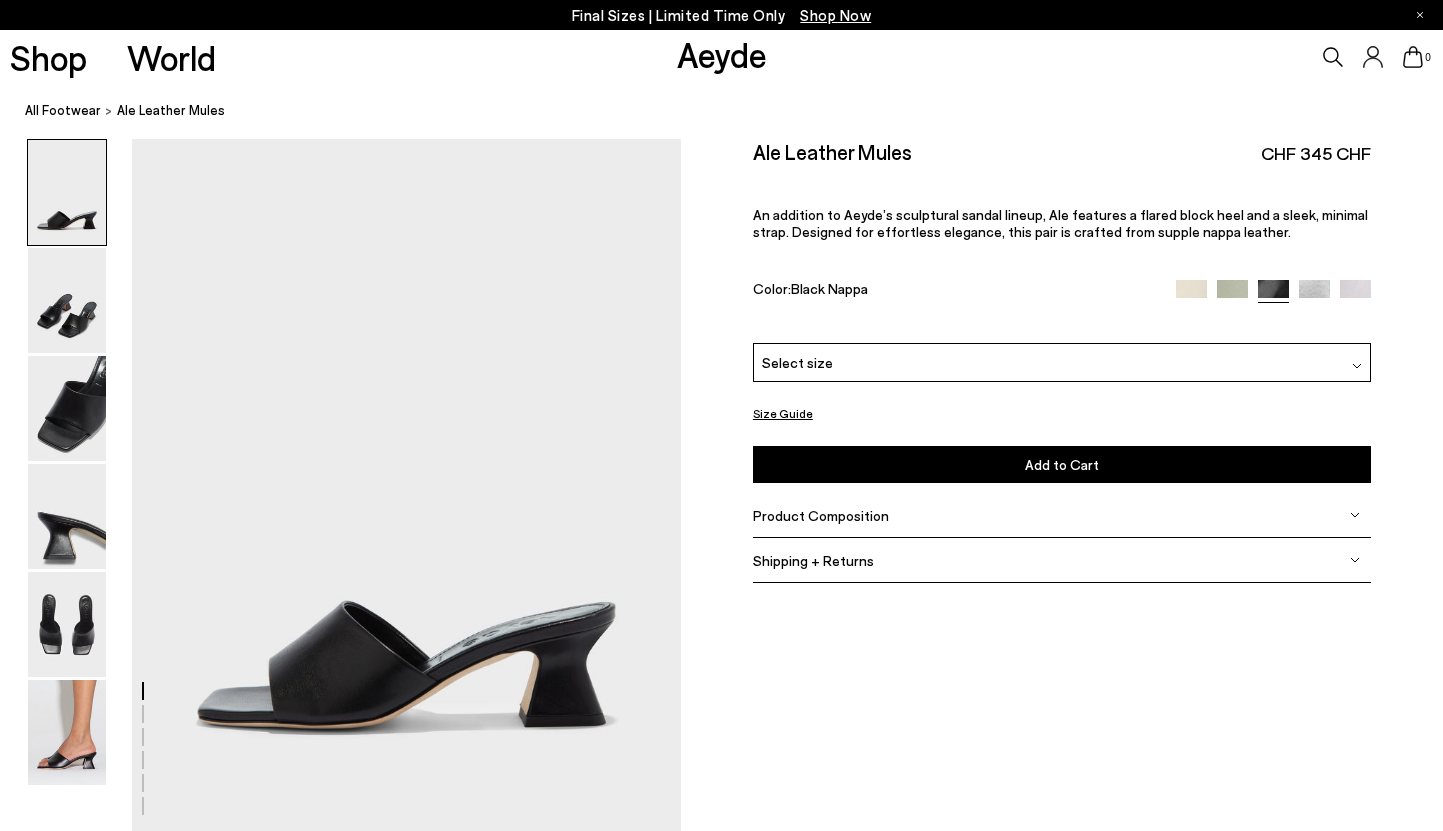 click at bounding box center [1314, 295] 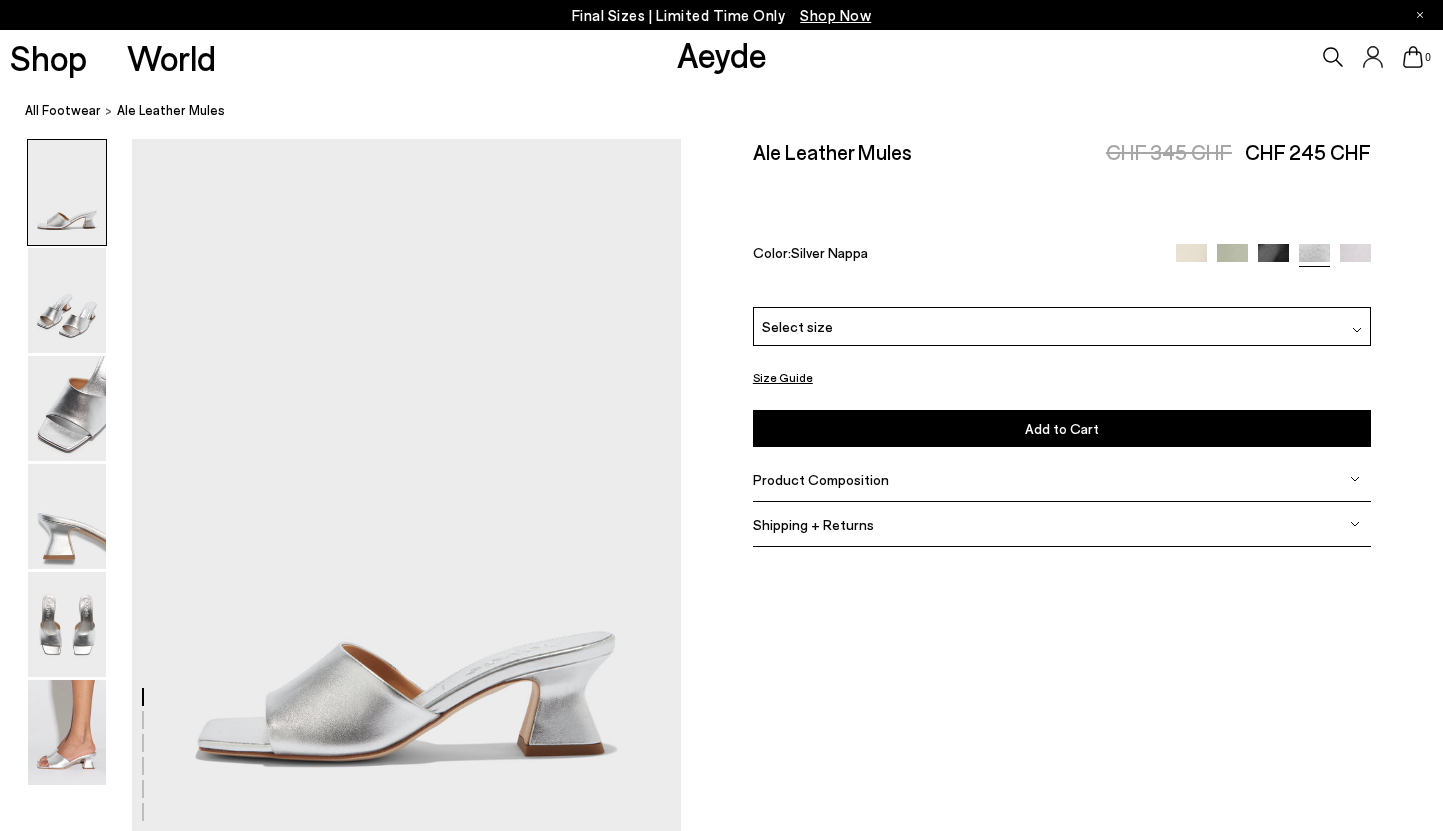 scroll, scrollTop: 0, scrollLeft: 0, axis: both 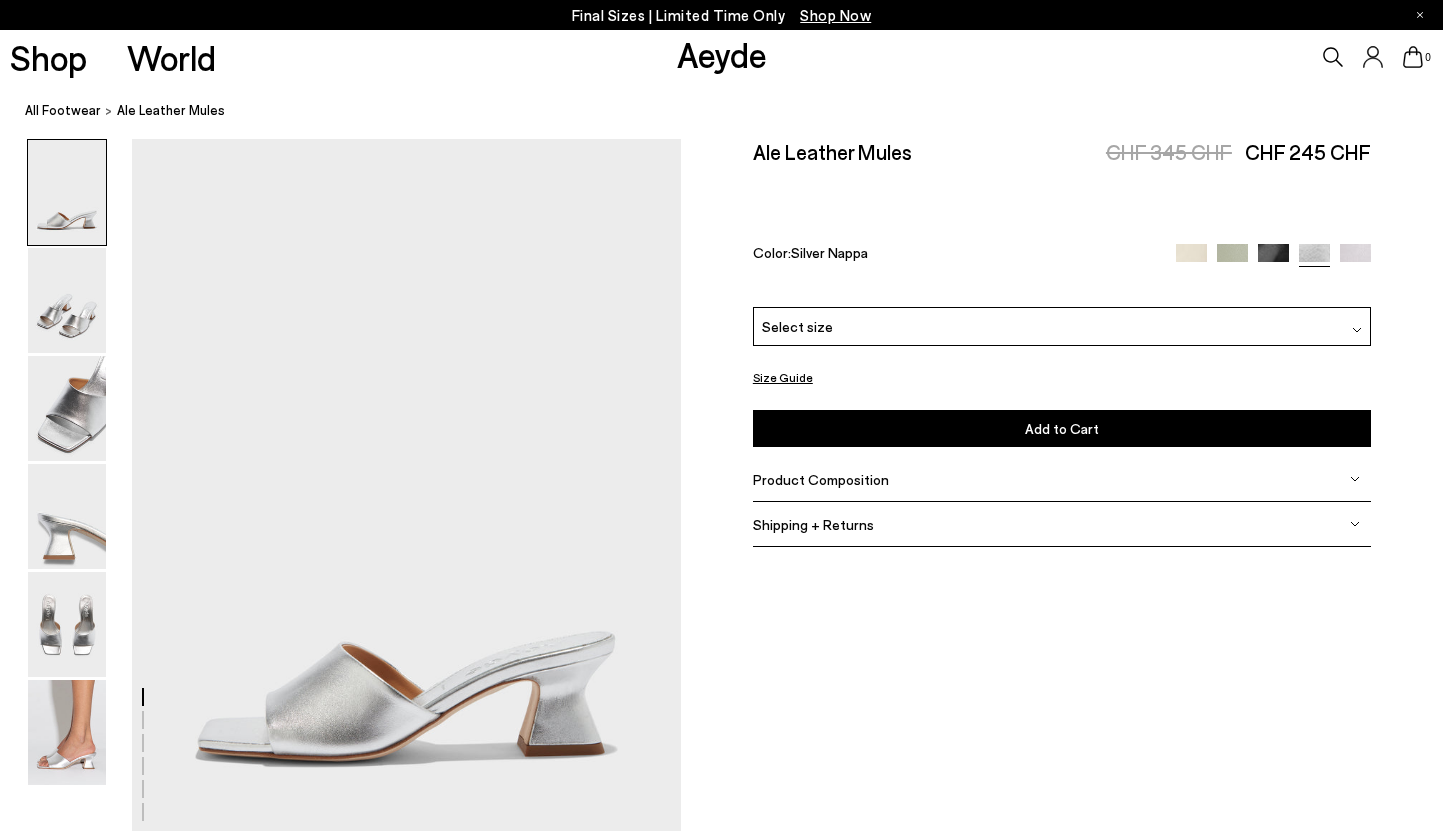 click on "Ale Leather Mules
CHF 345 CHF
CHF 245 CHF
Color:  Silver Nappa" at bounding box center [1062, 222] 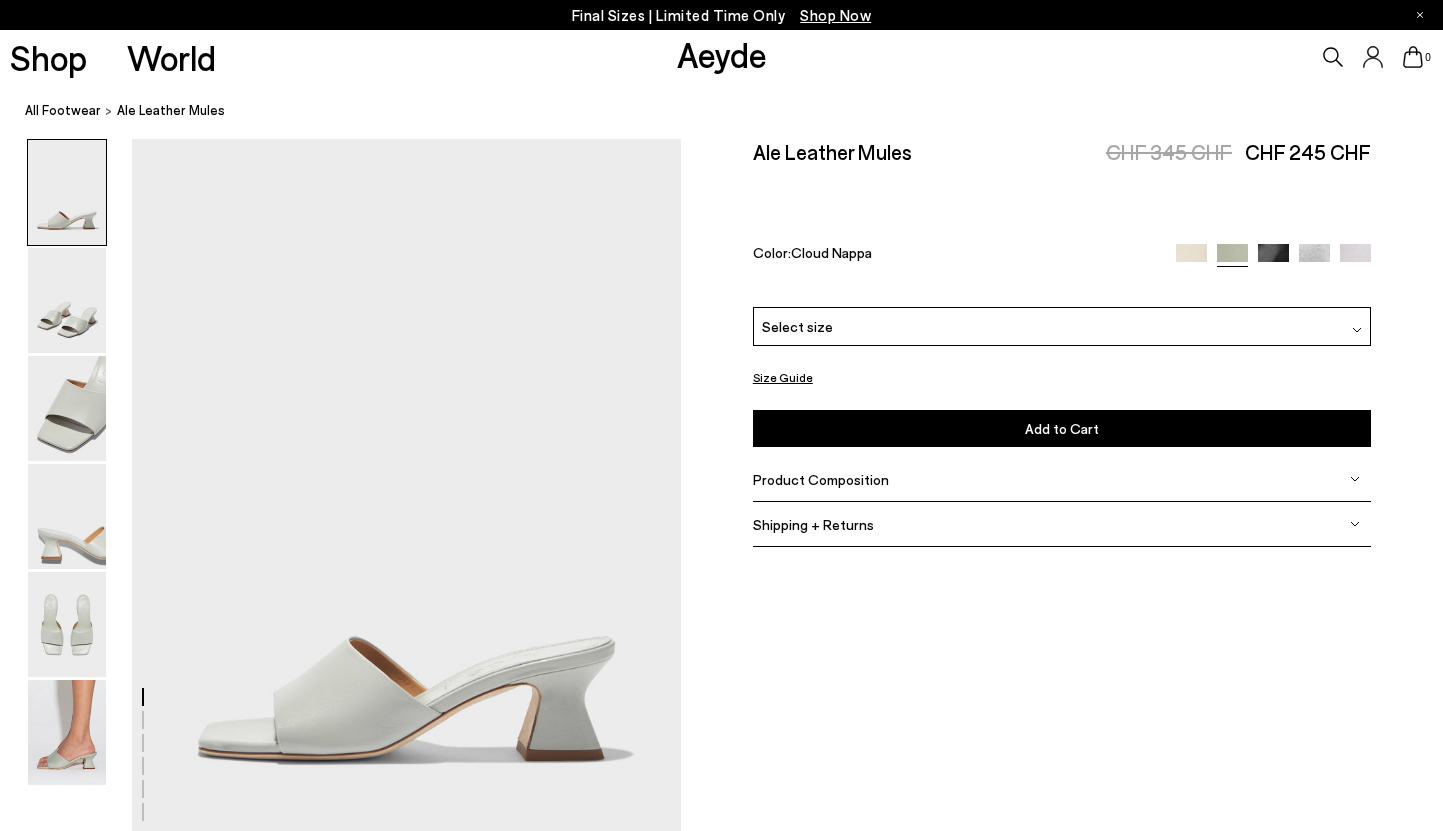 scroll, scrollTop: 0, scrollLeft: 0, axis: both 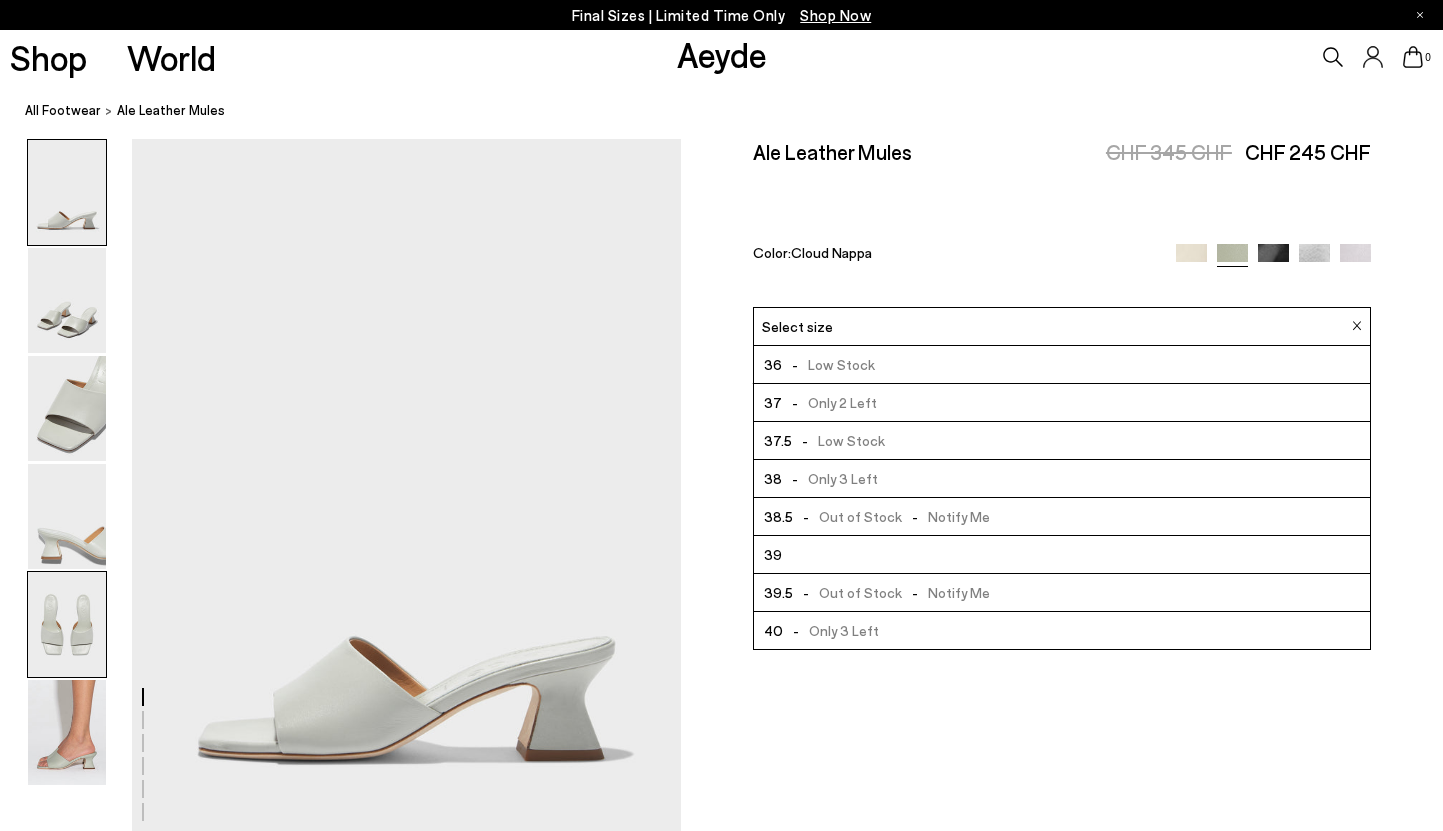 click at bounding box center (67, 624) 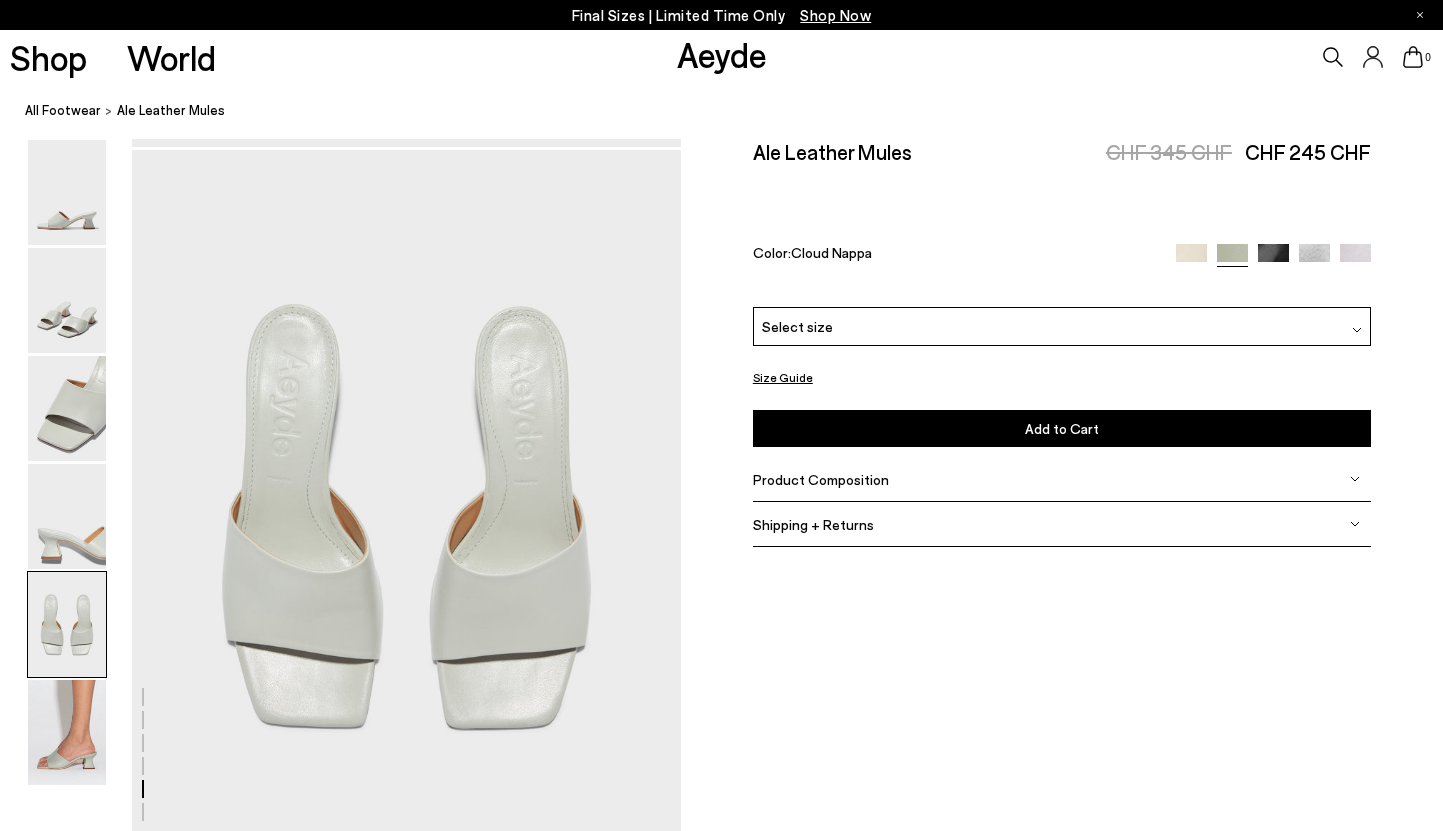 scroll, scrollTop: 2940, scrollLeft: 0, axis: vertical 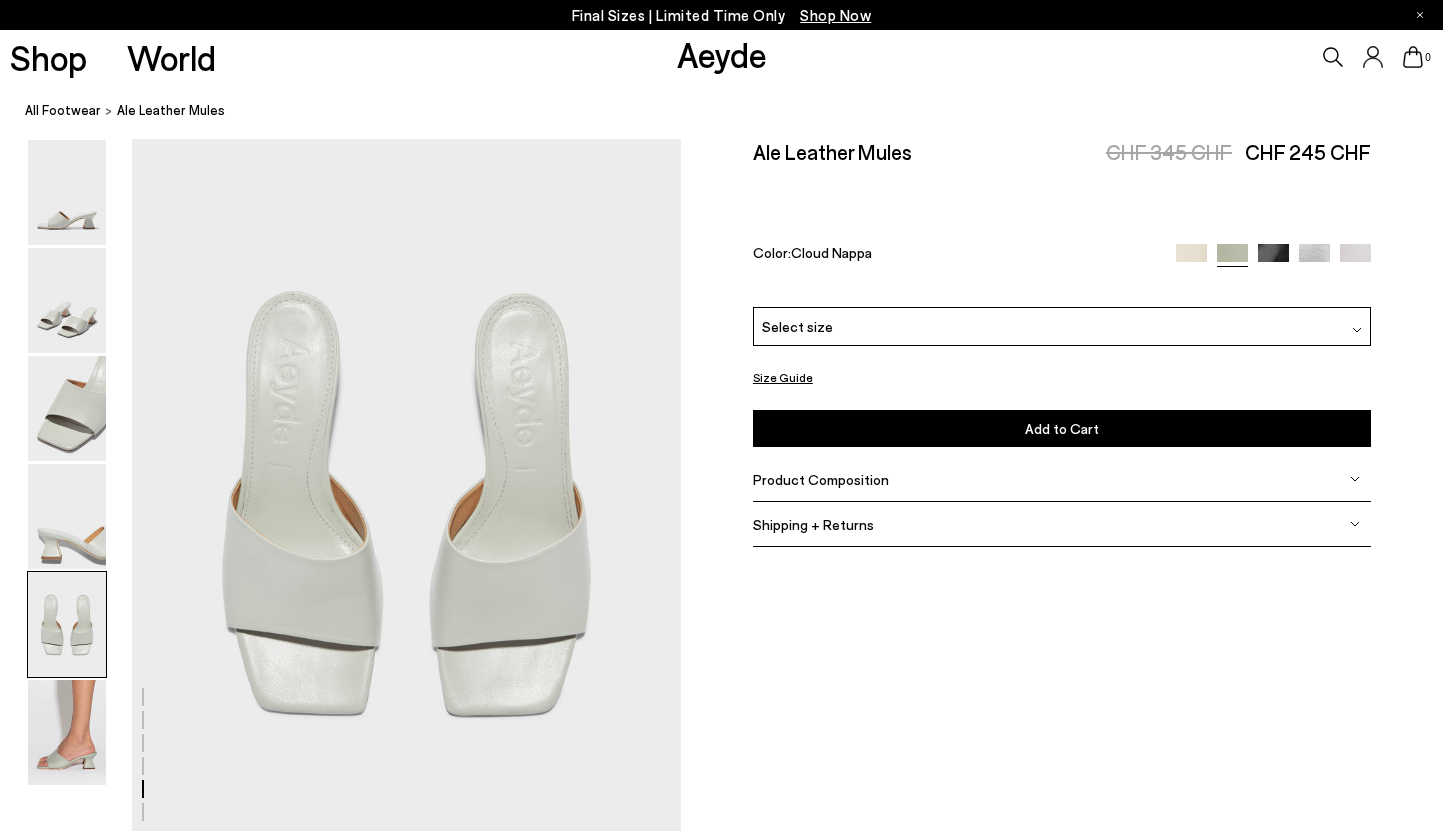 click at bounding box center (721, -599) 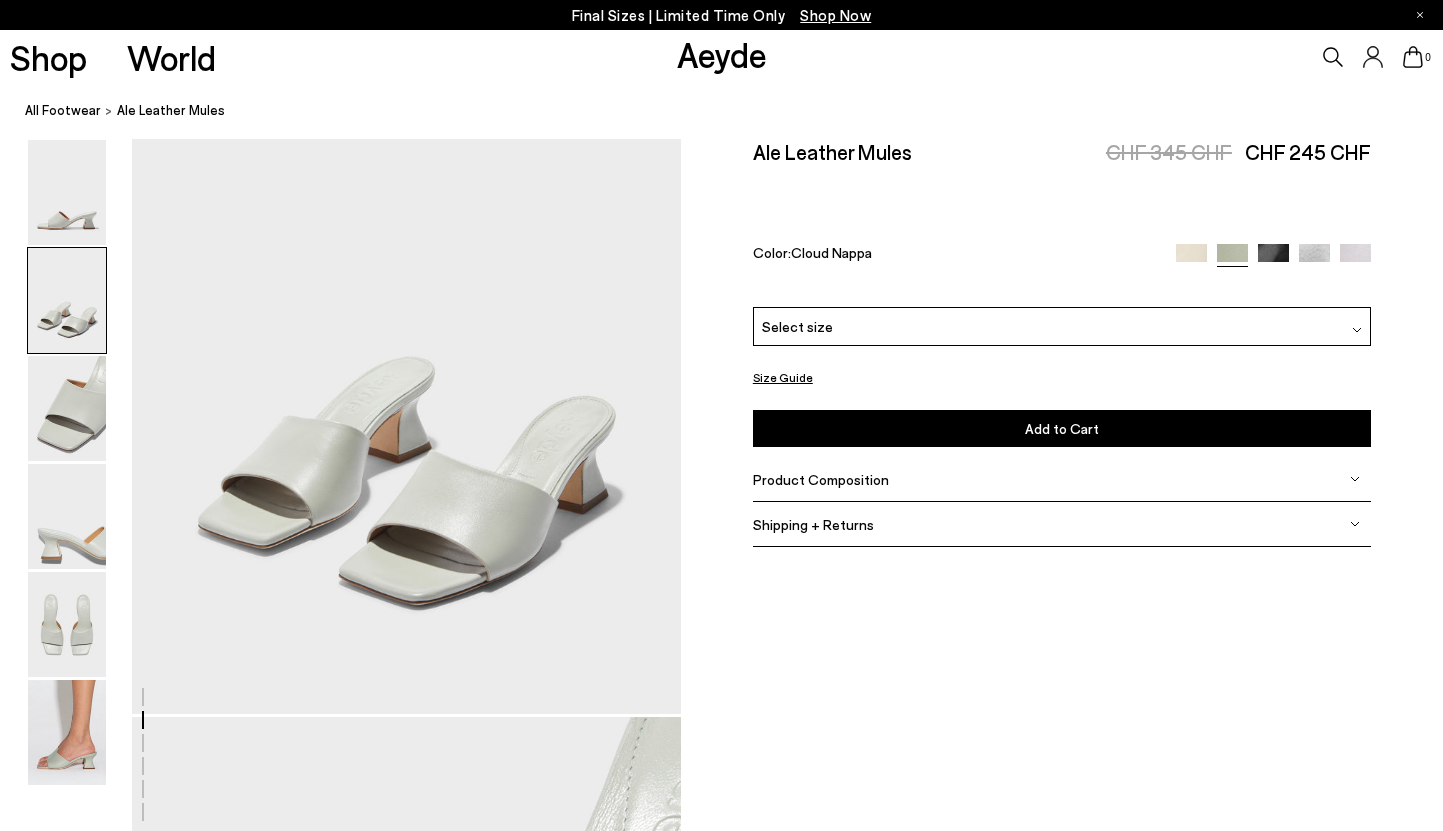 scroll, scrollTop: 0, scrollLeft: 0, axis: both 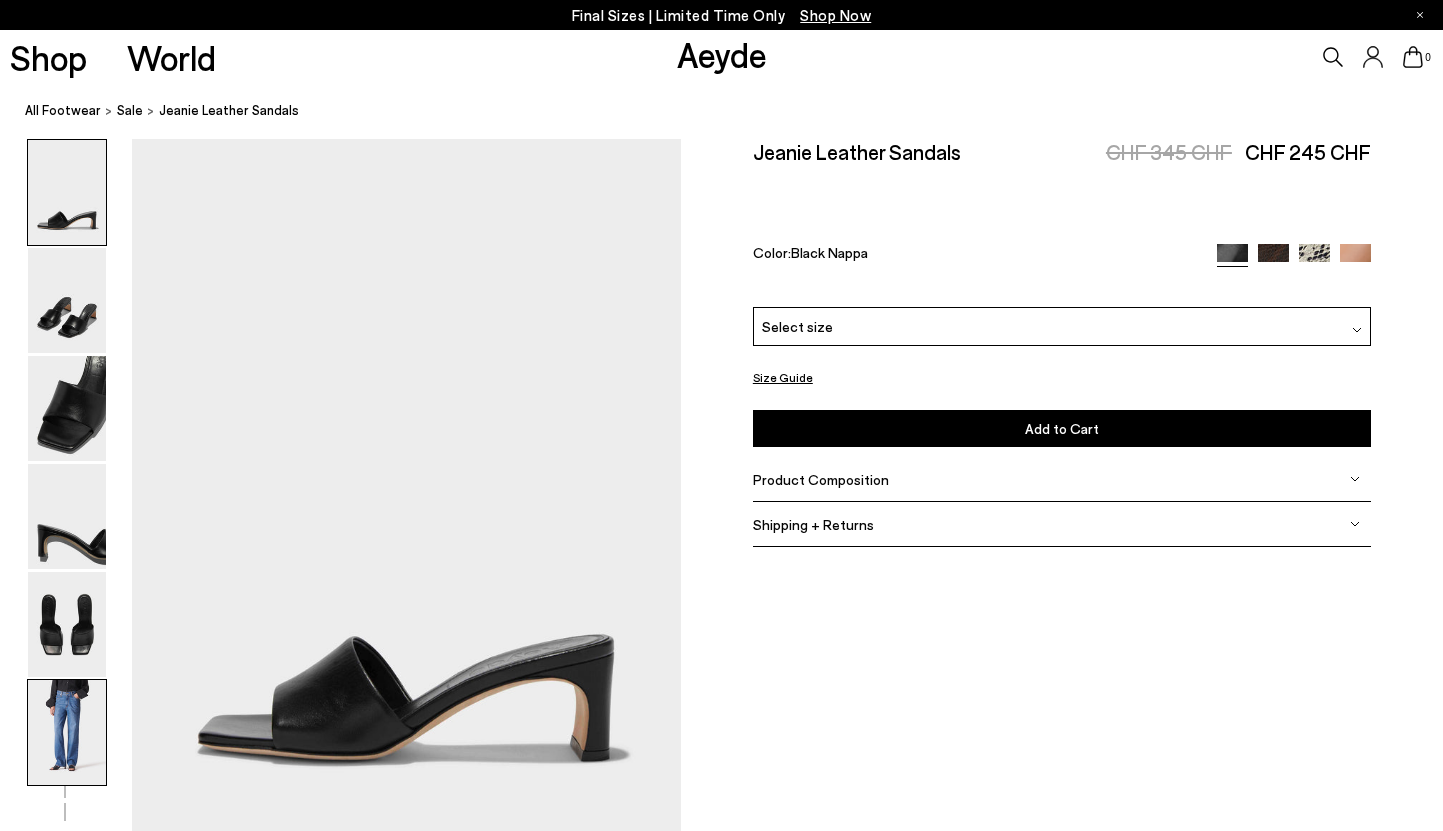 click at bounding box center [67, 732] 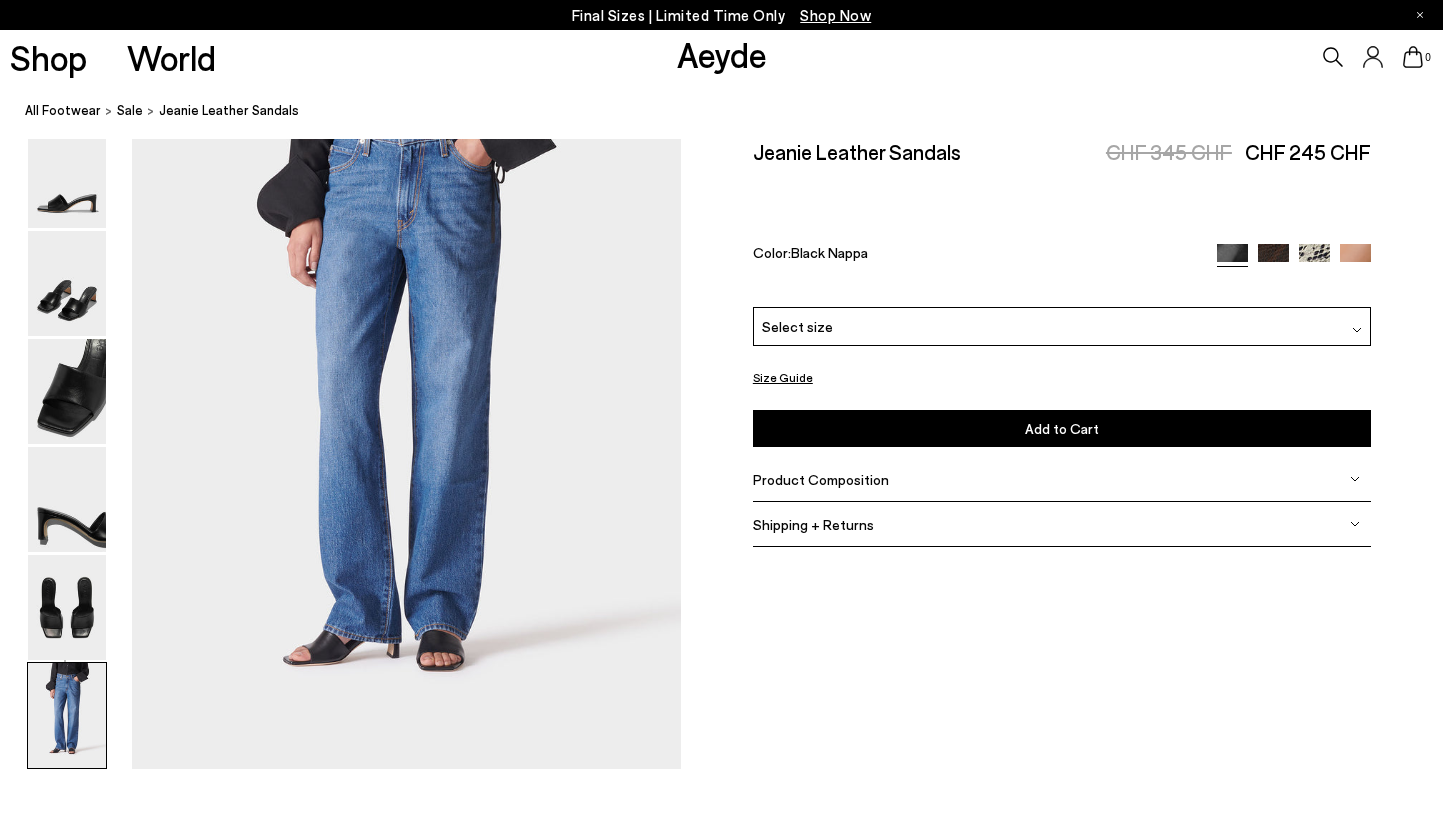 scroll, scrollTop: 3812, scrollLeft: 0, axis: vertical 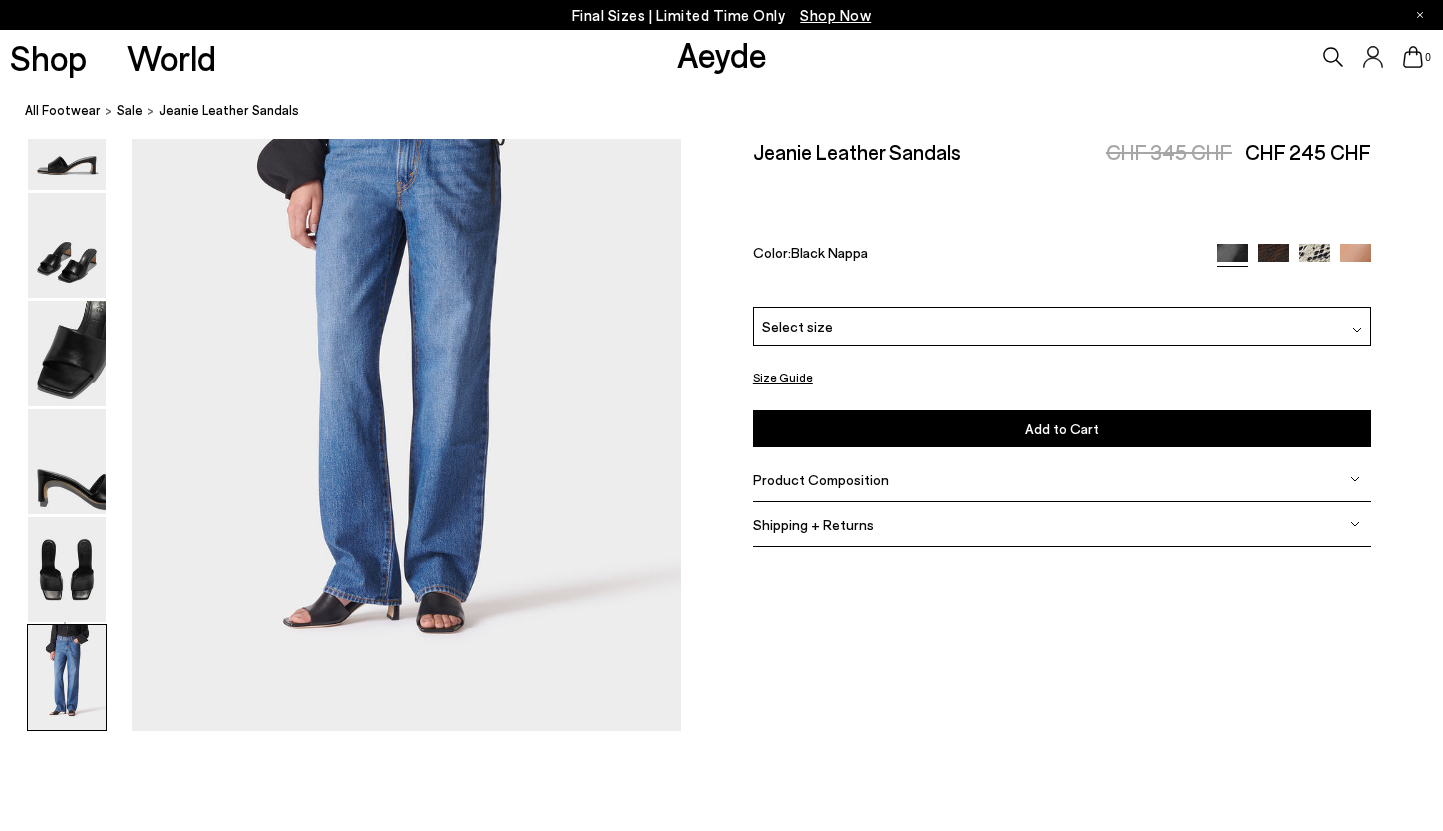 click on "Select size" at bounding box center (1062, 325) 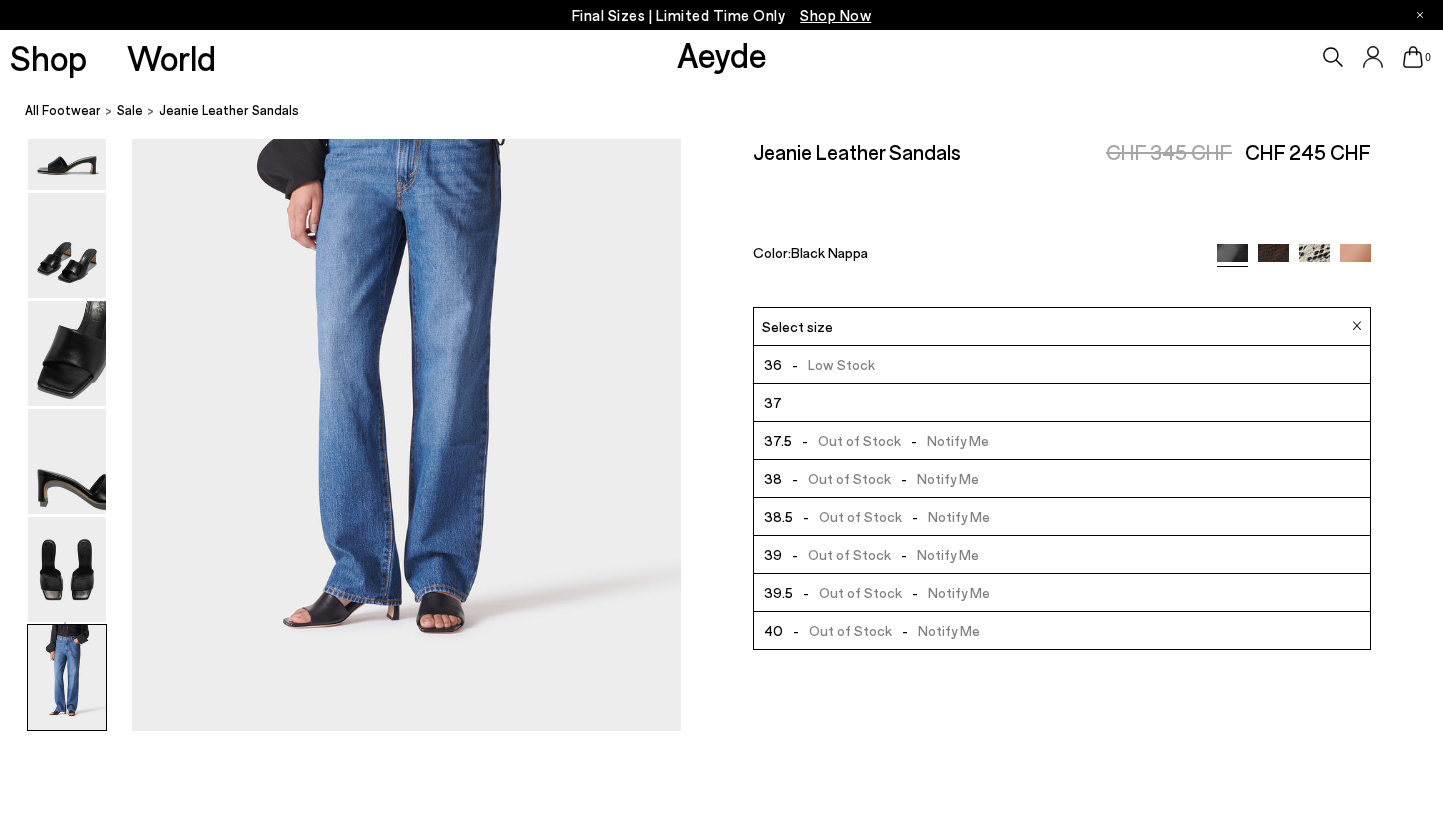 click on "38
- Out of Stock - Notify Me" at bounding box center [1062, 478] 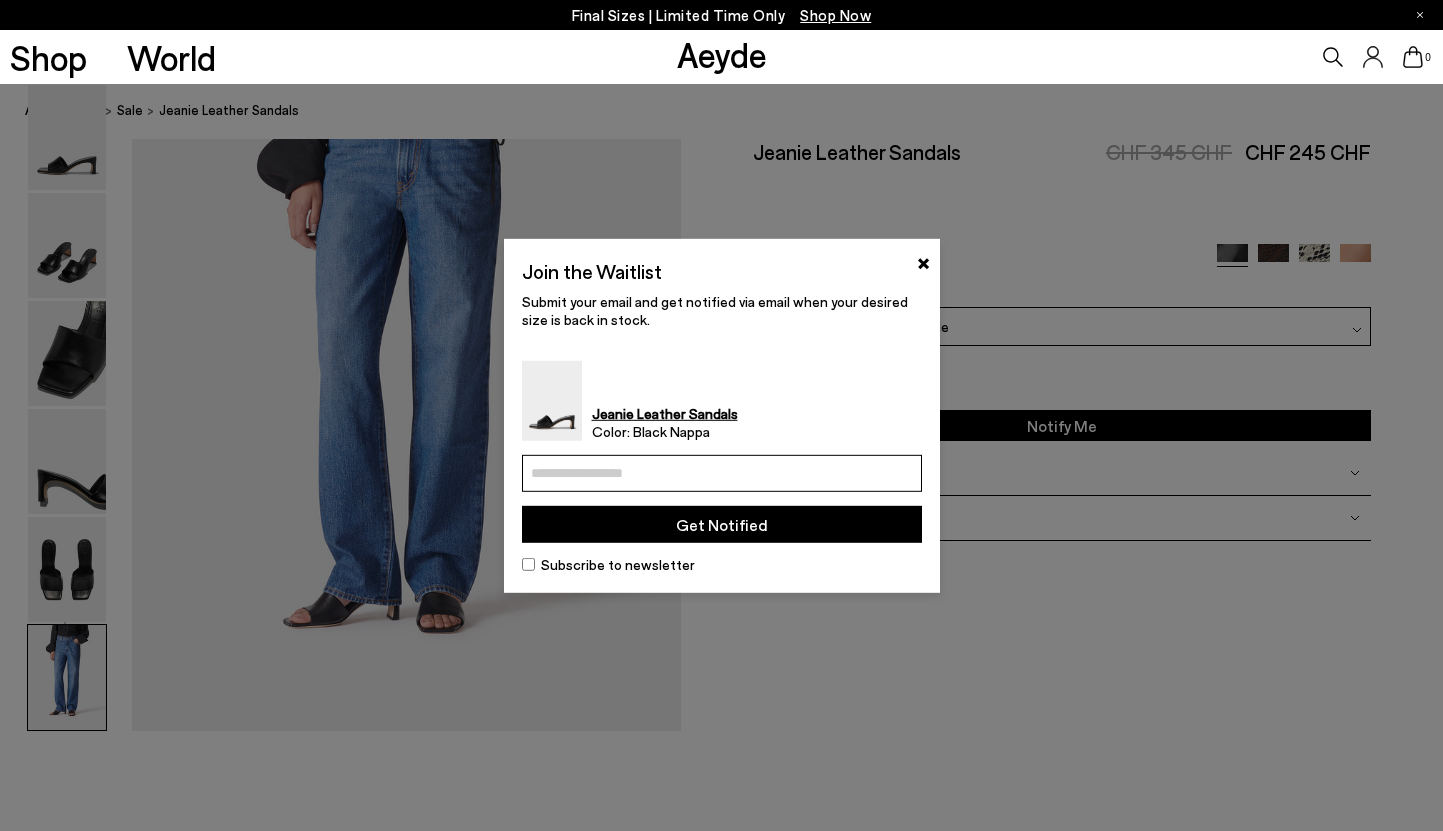 click at bounding box center [722, 473] 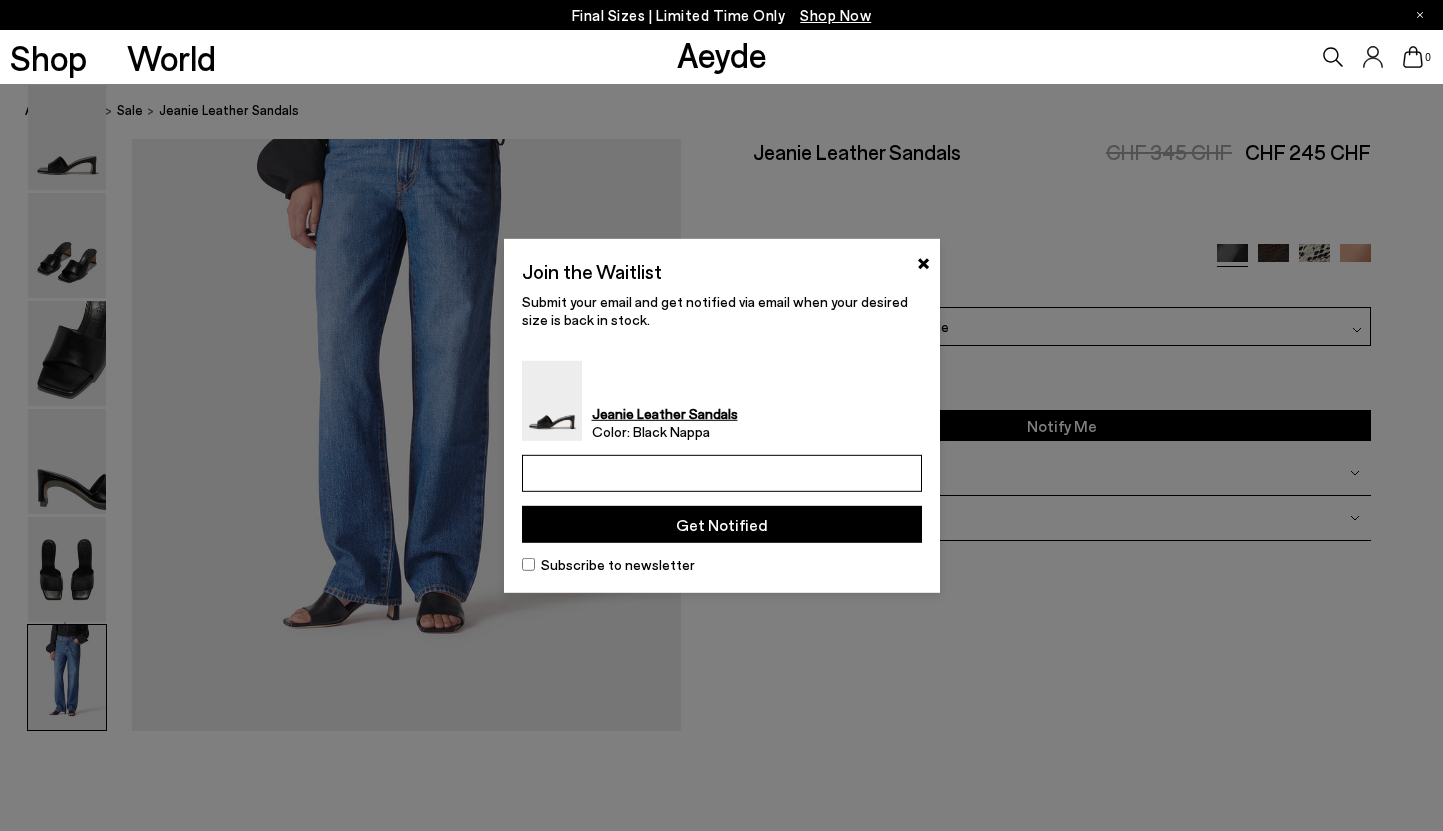 type on "**********" 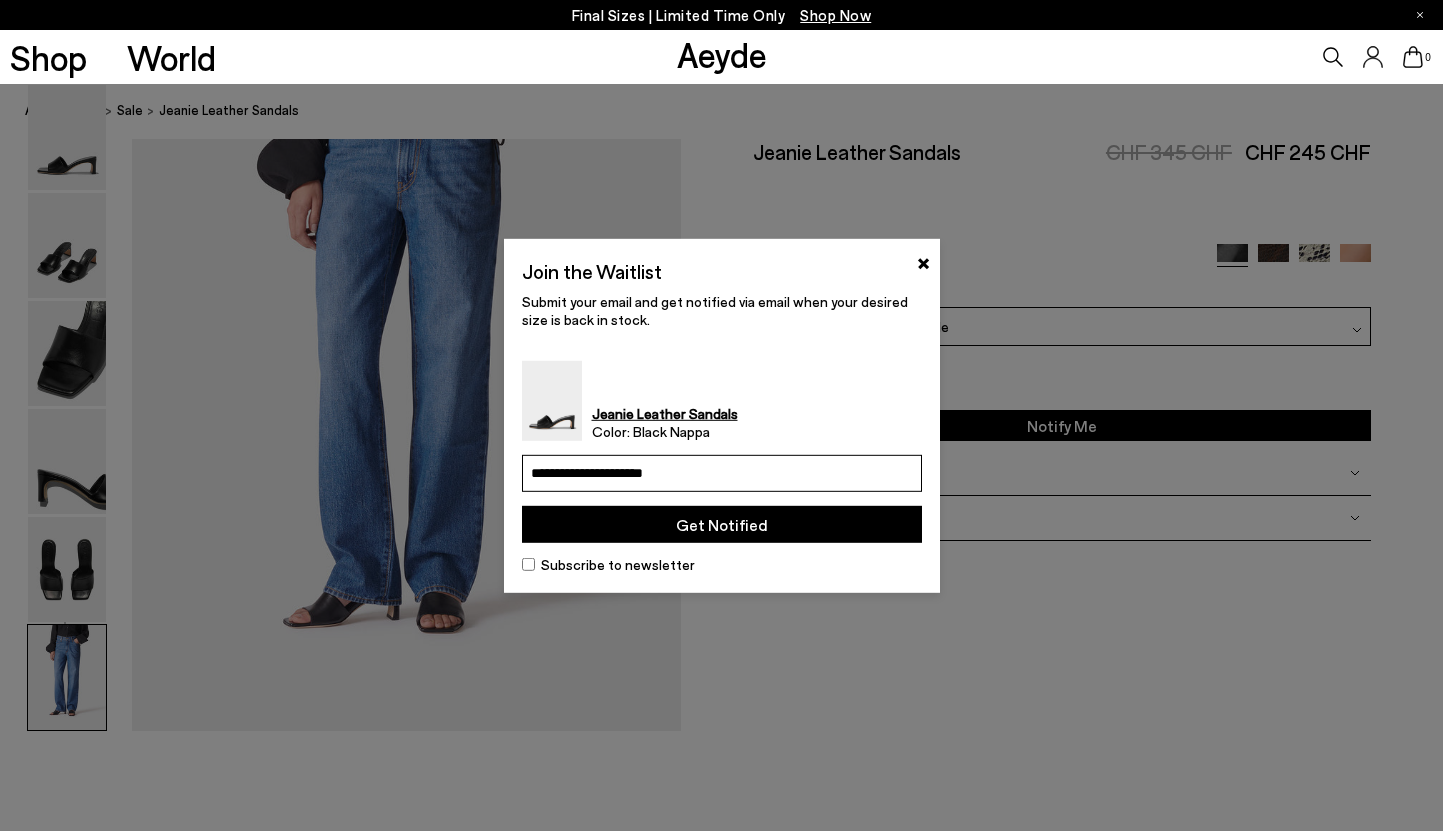 click on "Get Notified" at bounding box center (722, 524) 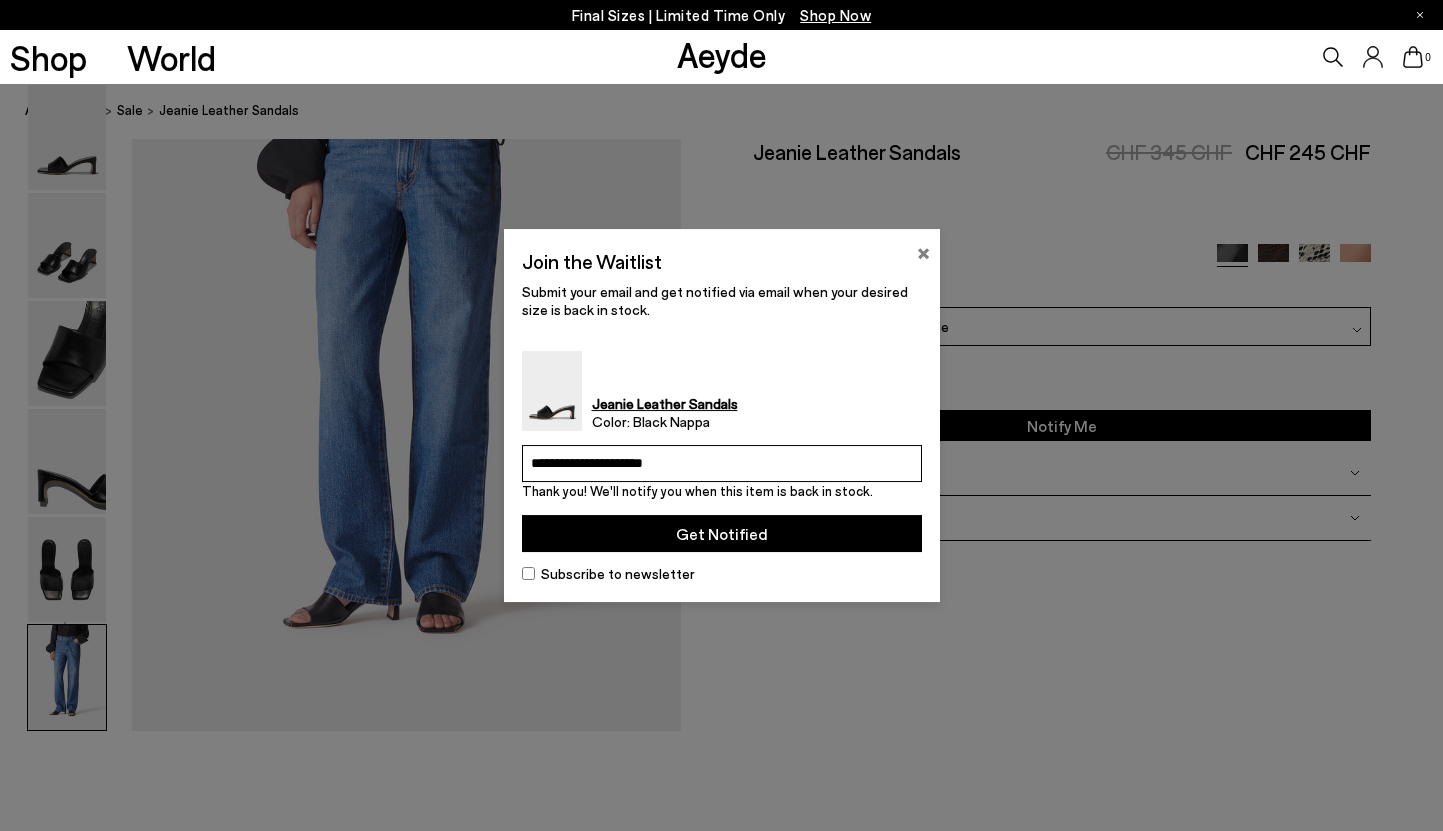 click on "×" at bounding box center (923, 251) 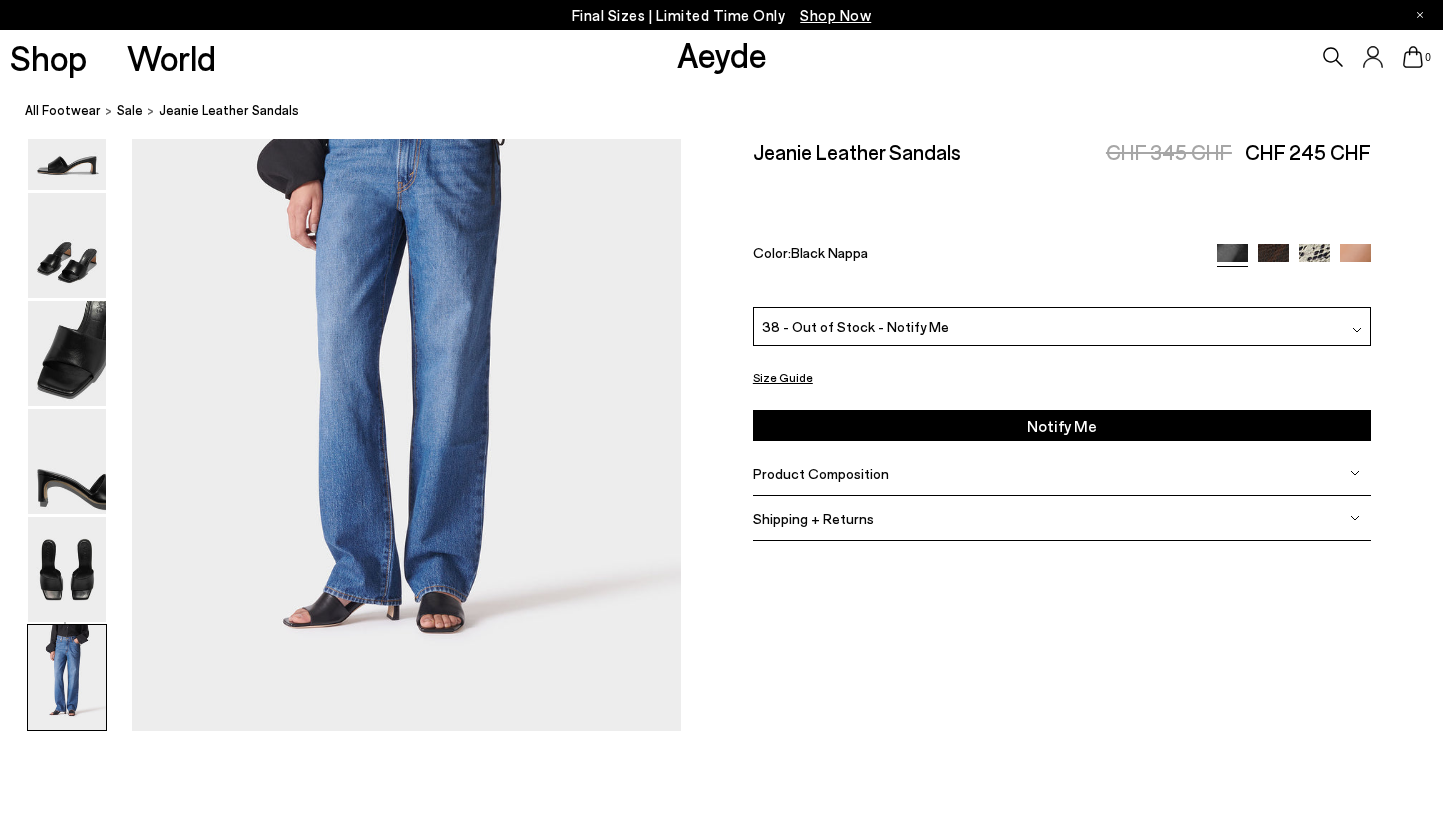 click at bounding box center [1314, 259] 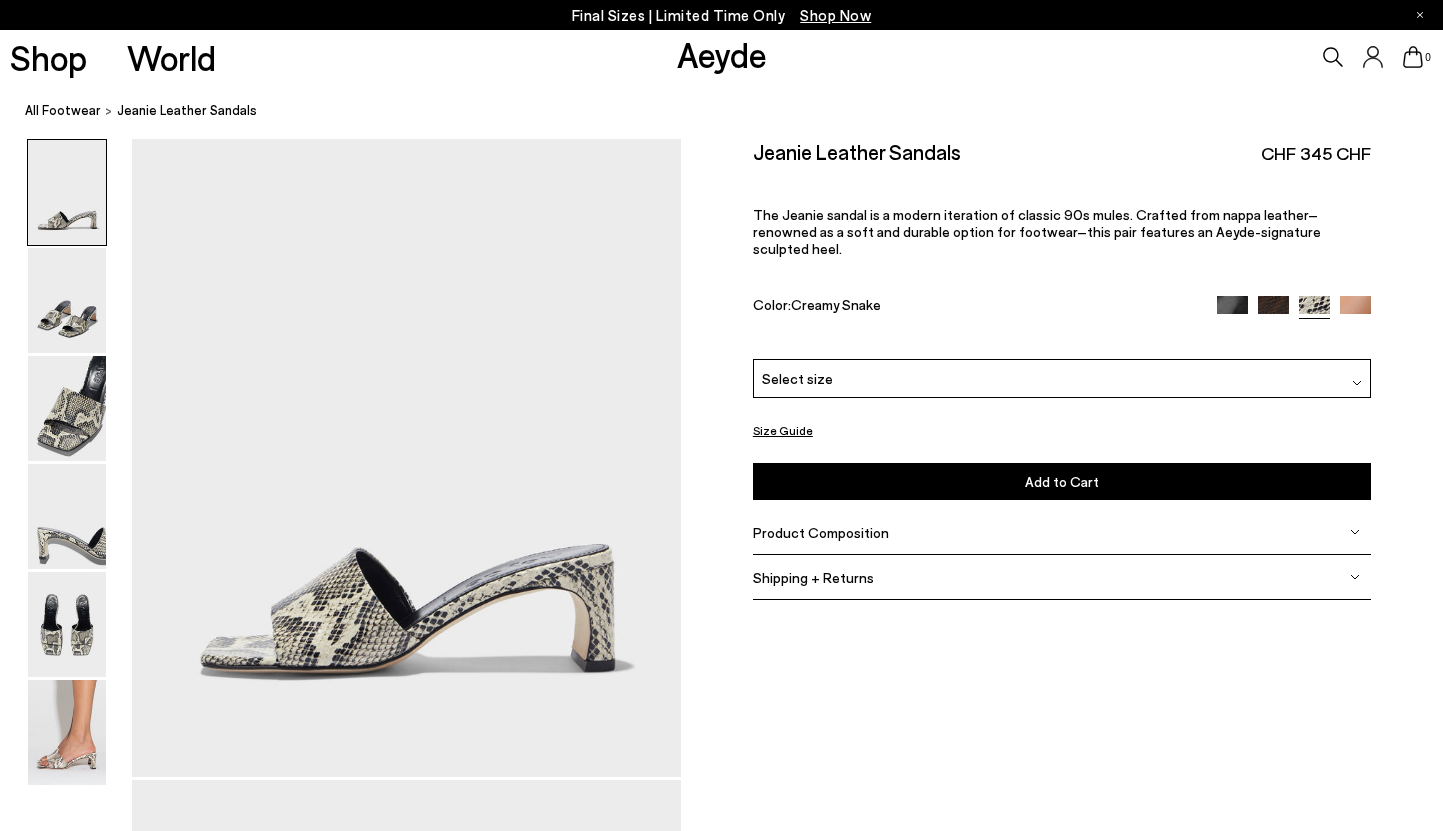 scroll, scrollTop: 0, scrollLeft: 0, axis: both 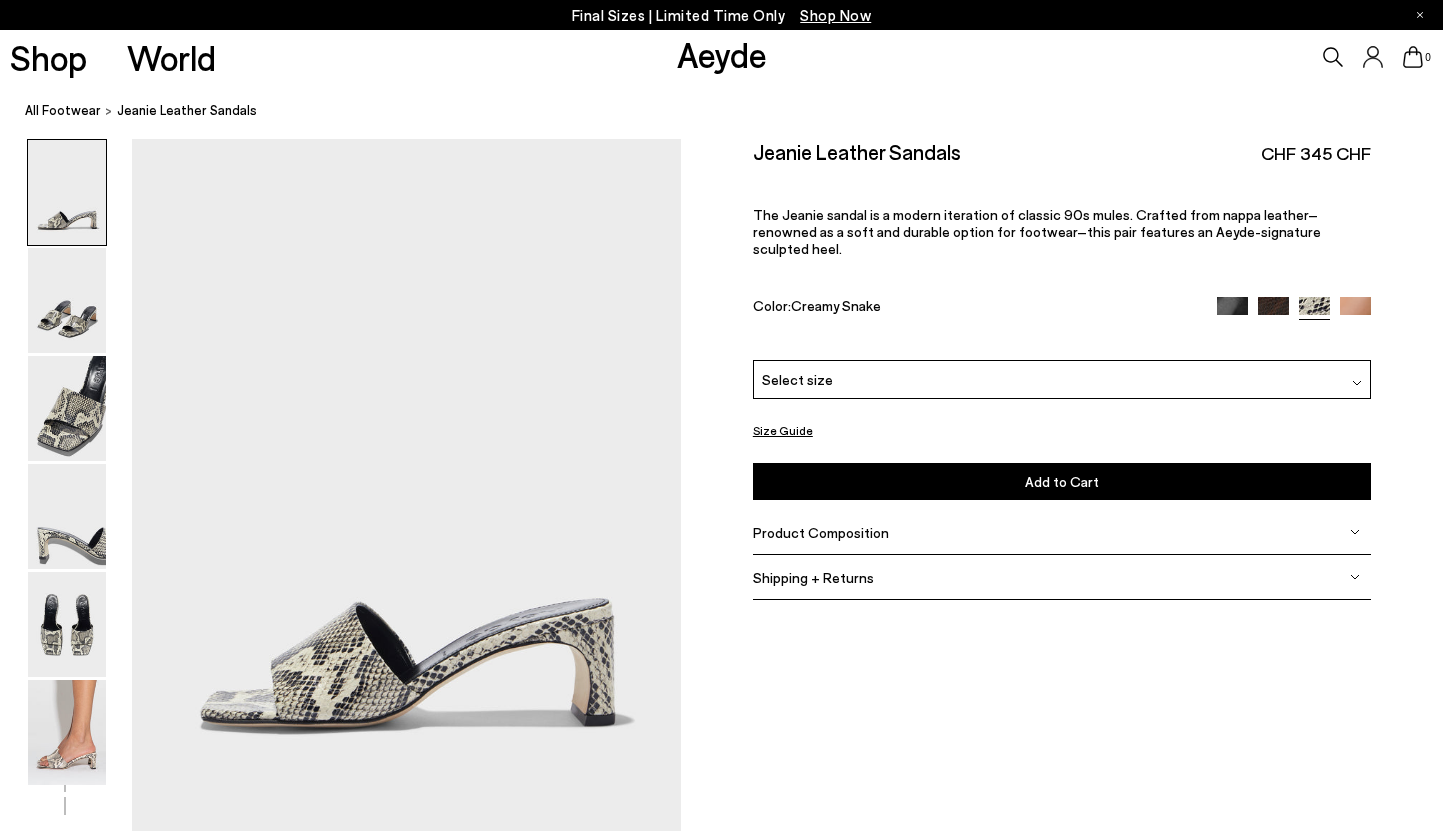 click at bounding box center (1273, 312) 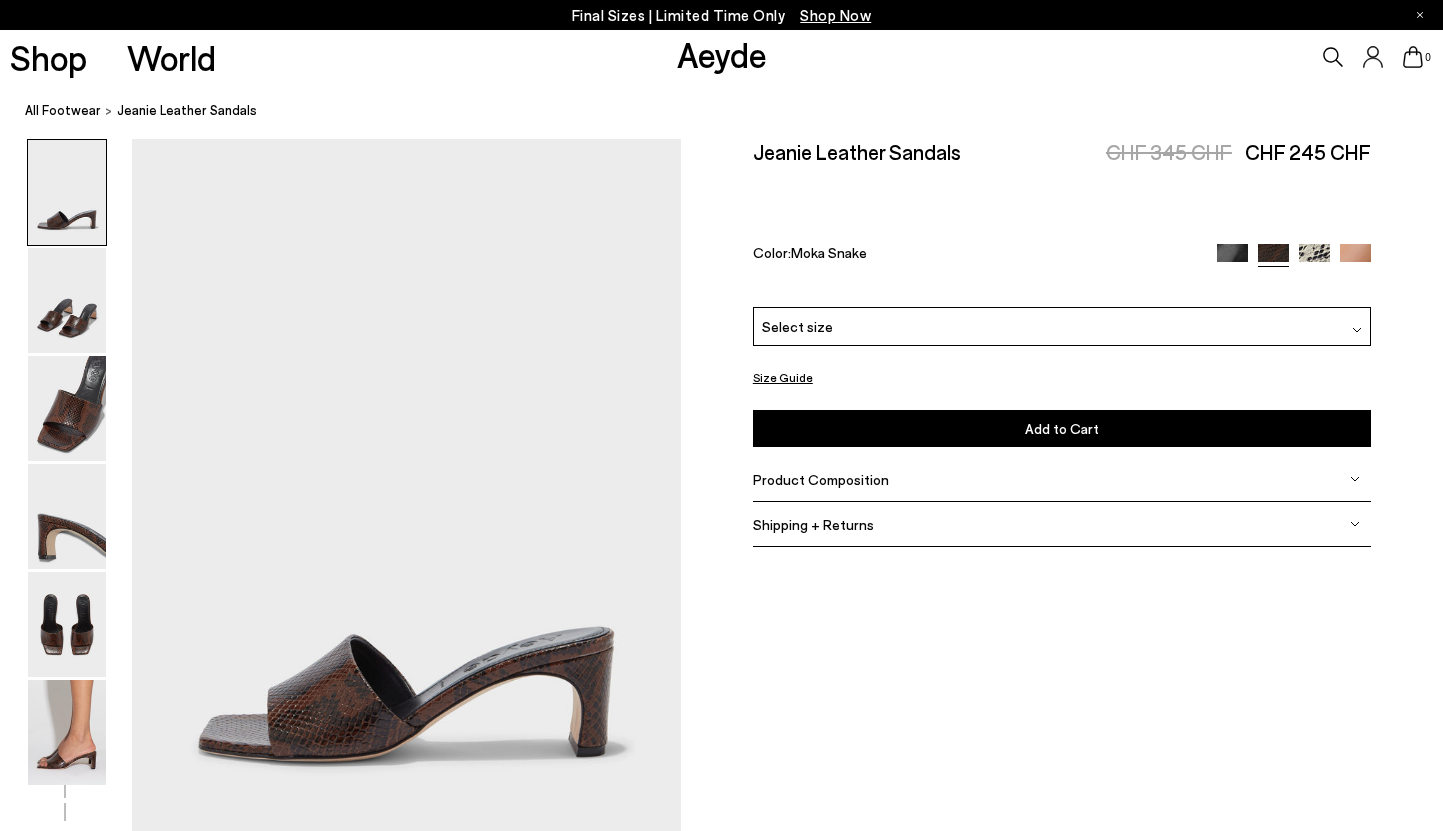 scroll, scrollTop: 0, scrollLeft: 0, axis: both 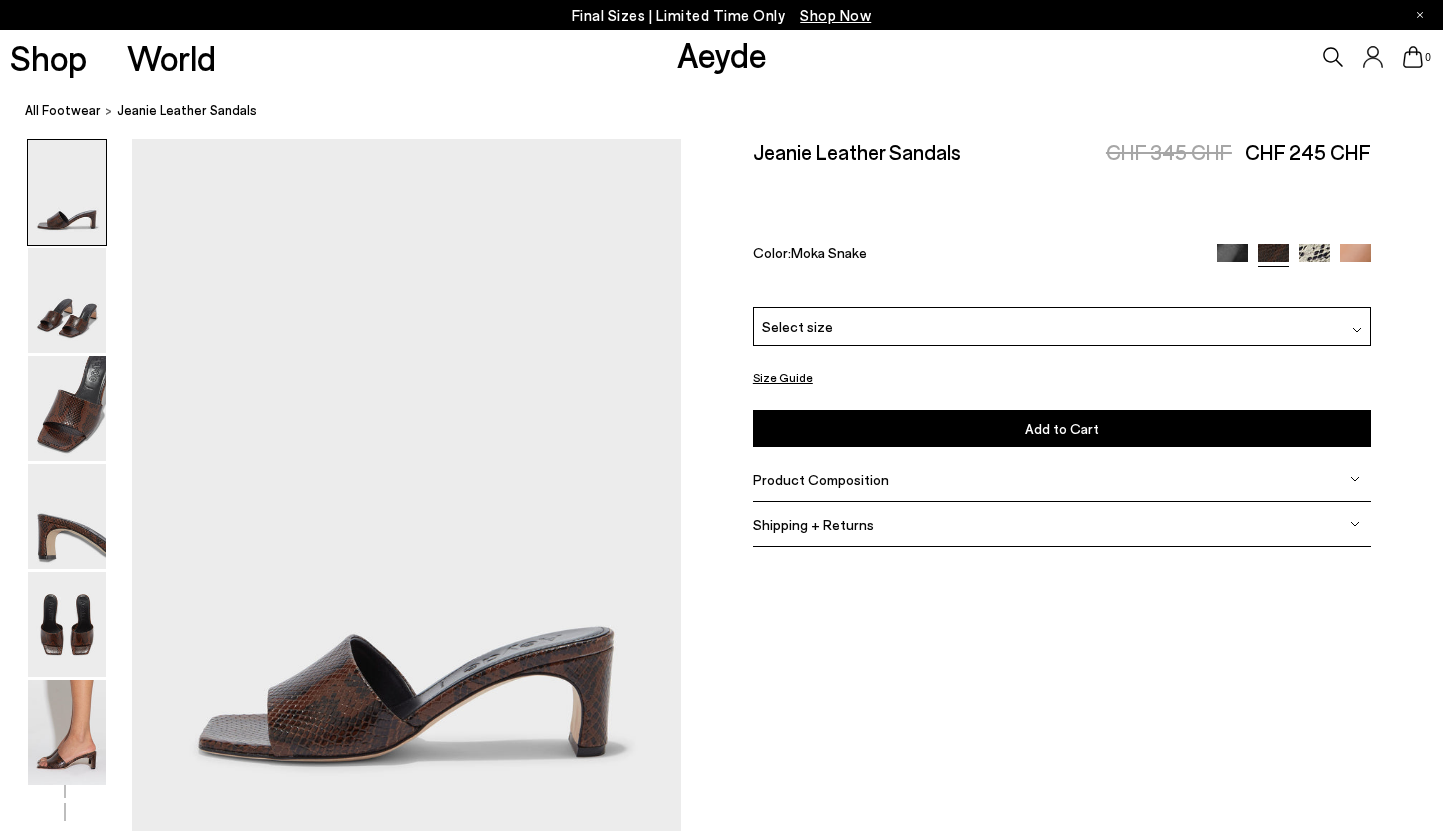 click at bounding box center [1355, 259] 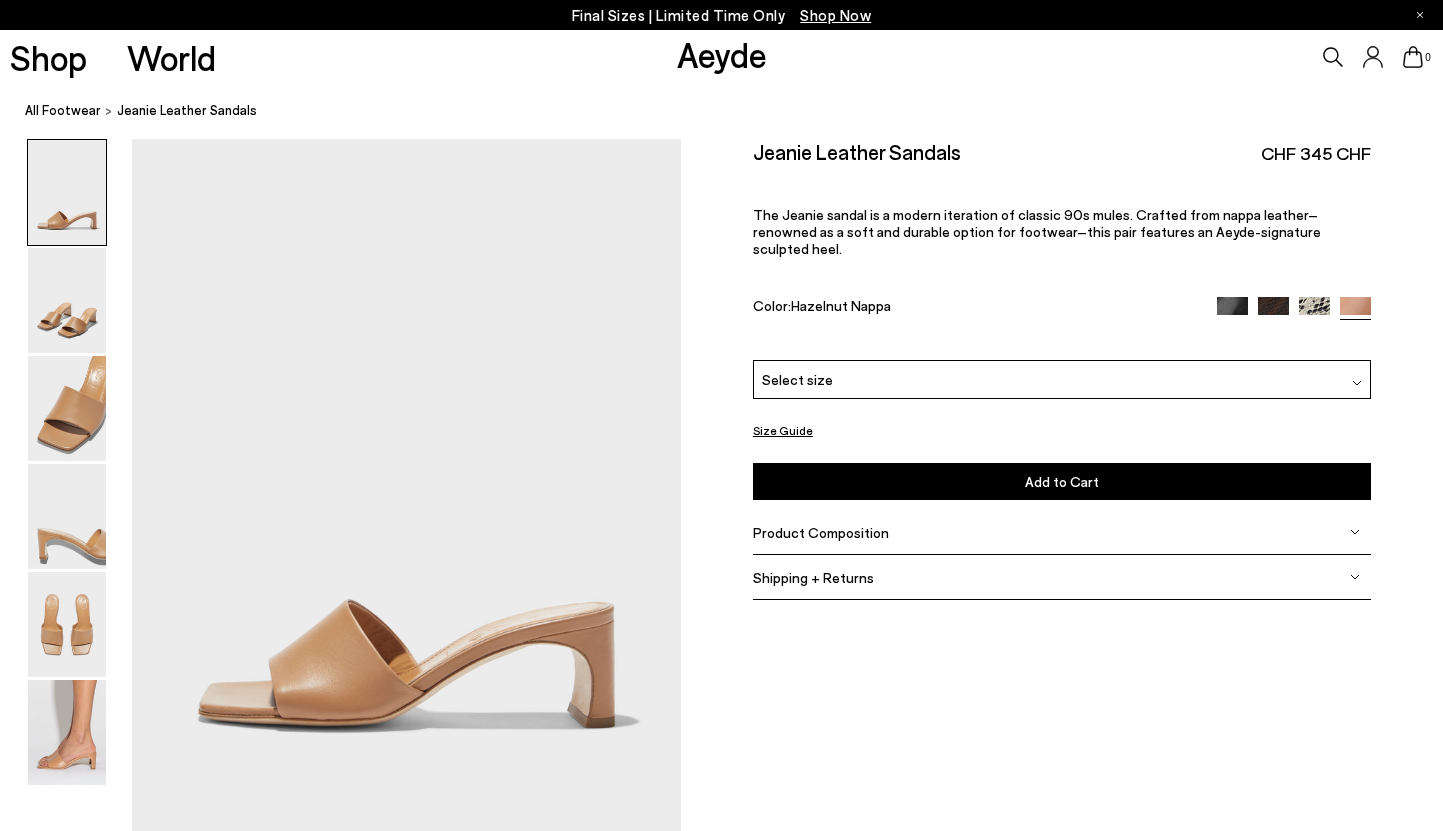 scroll, scrollTop: 0, scrollLeft: 0, axis: both 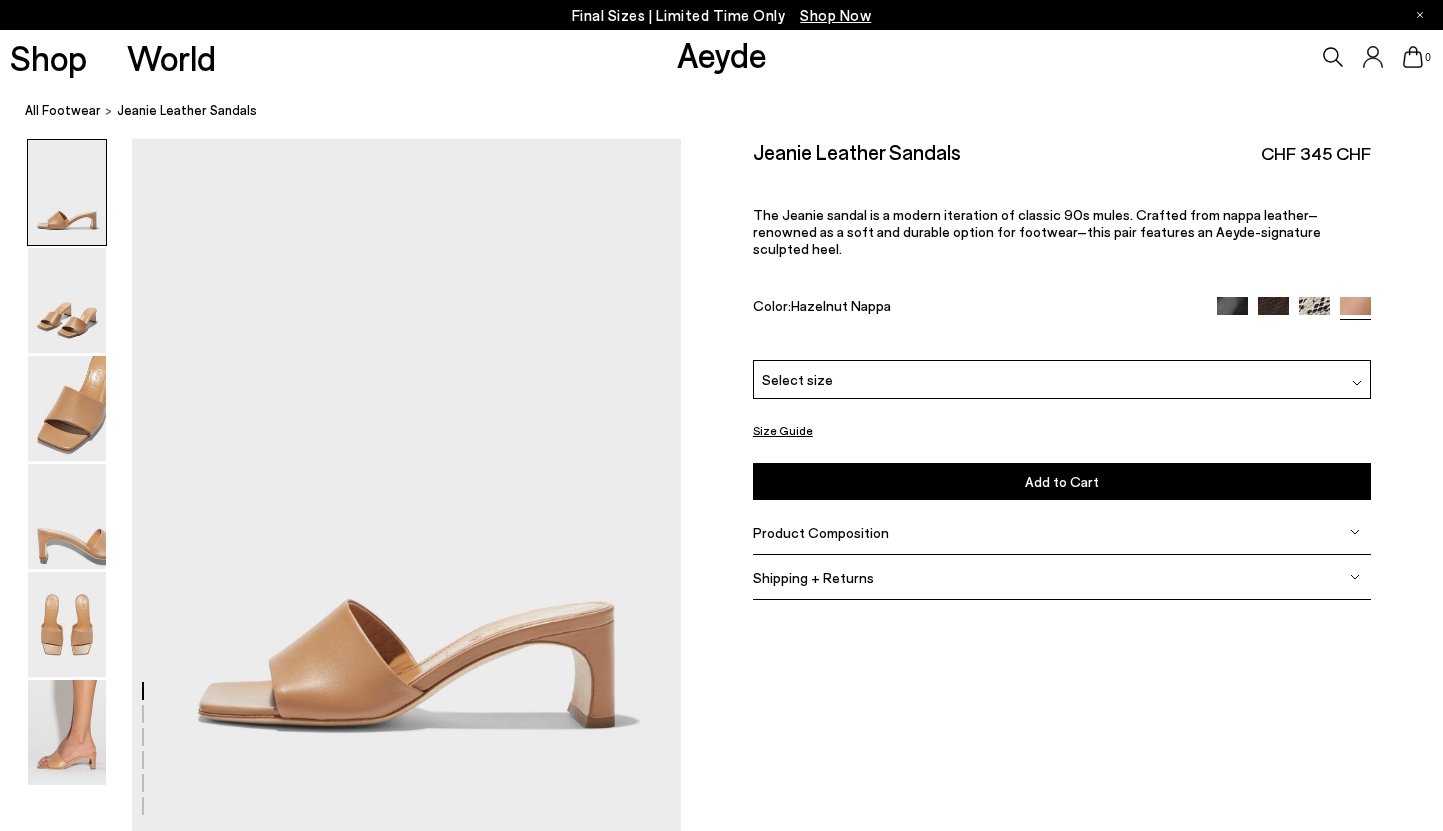 click at bounding box center [1232, 312] 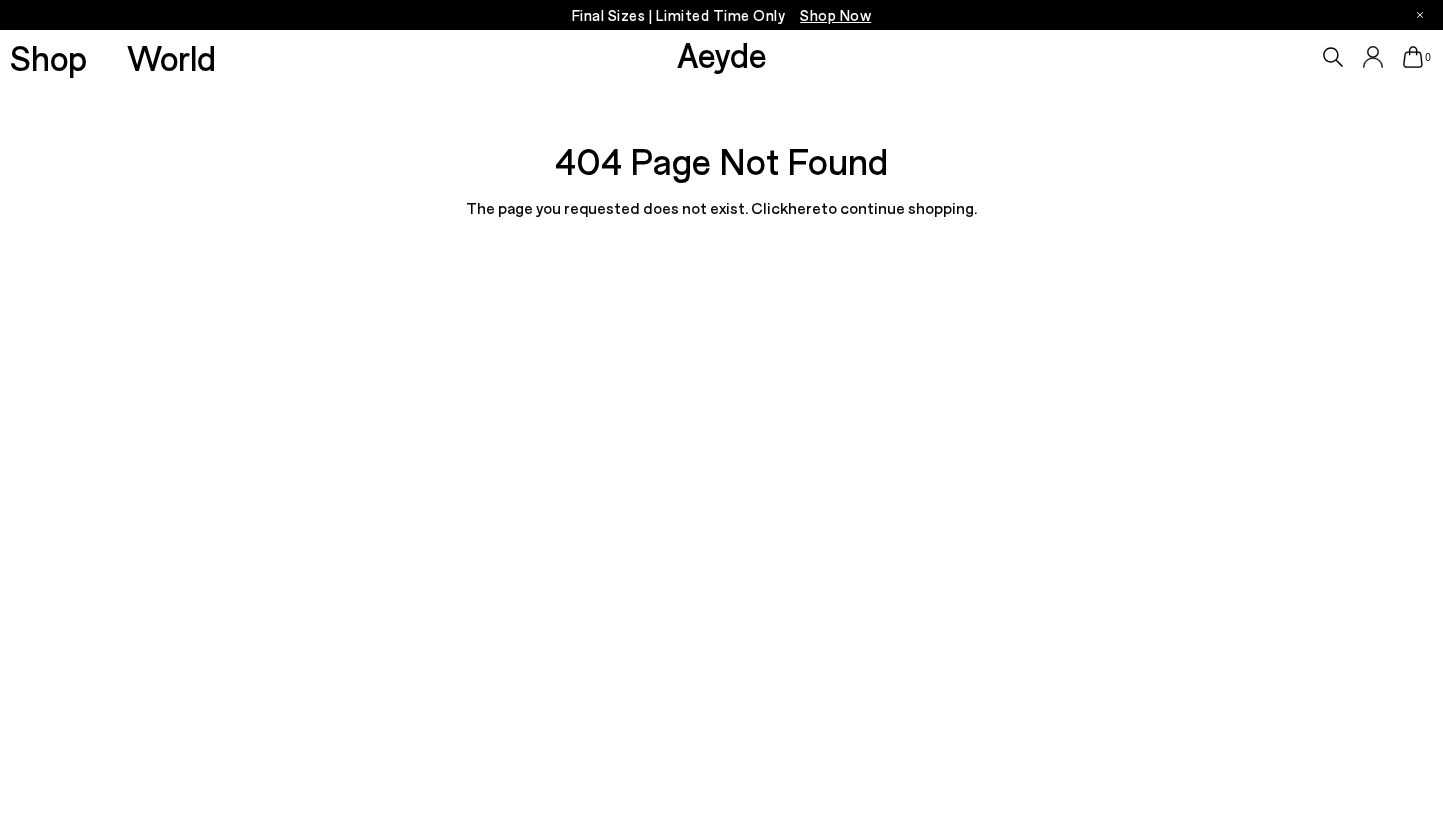 scroll, scrollTop: 0, scrollLeft: 0, axis: both 